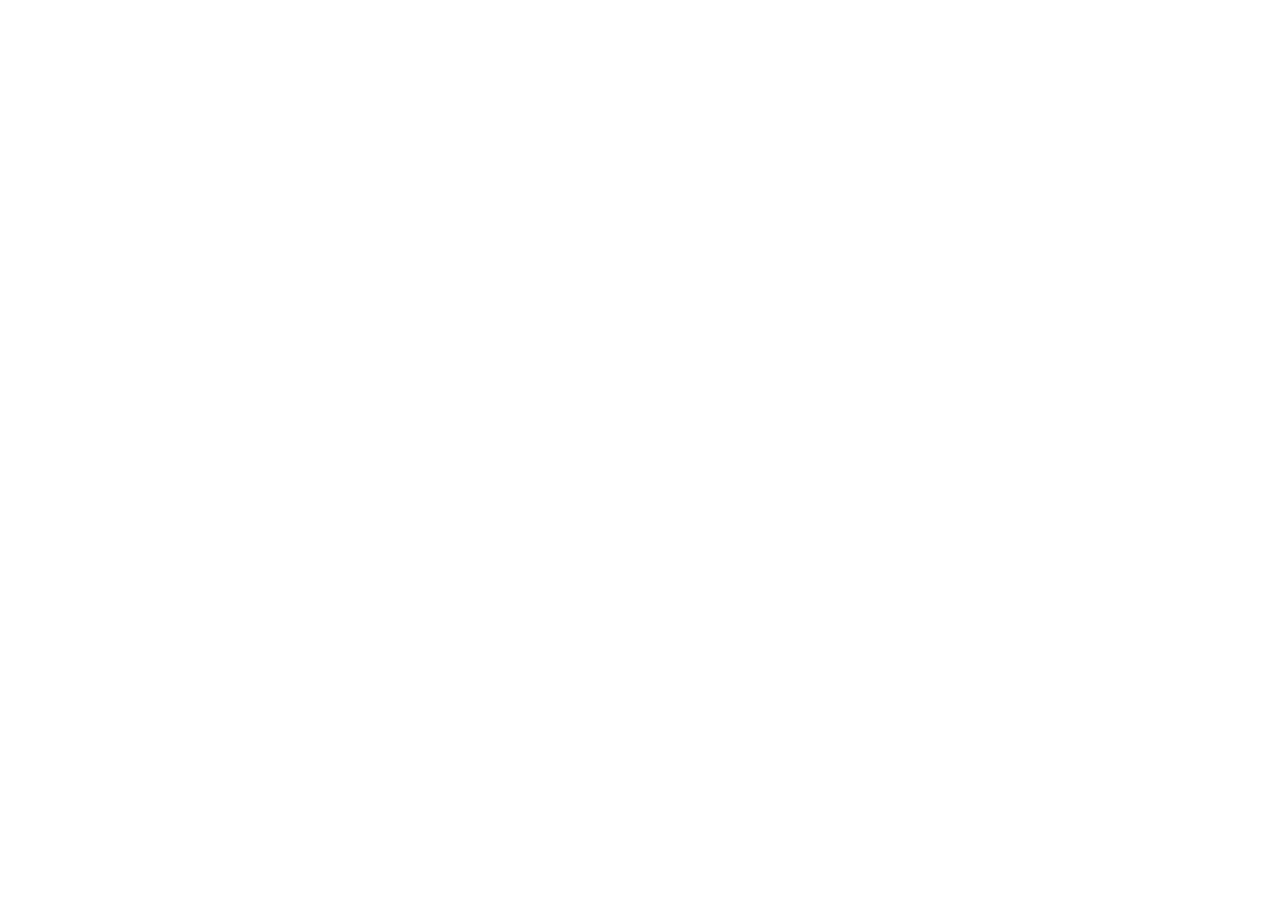 scroll, scrollTop: 0, scrollLeft: 0, axis: both 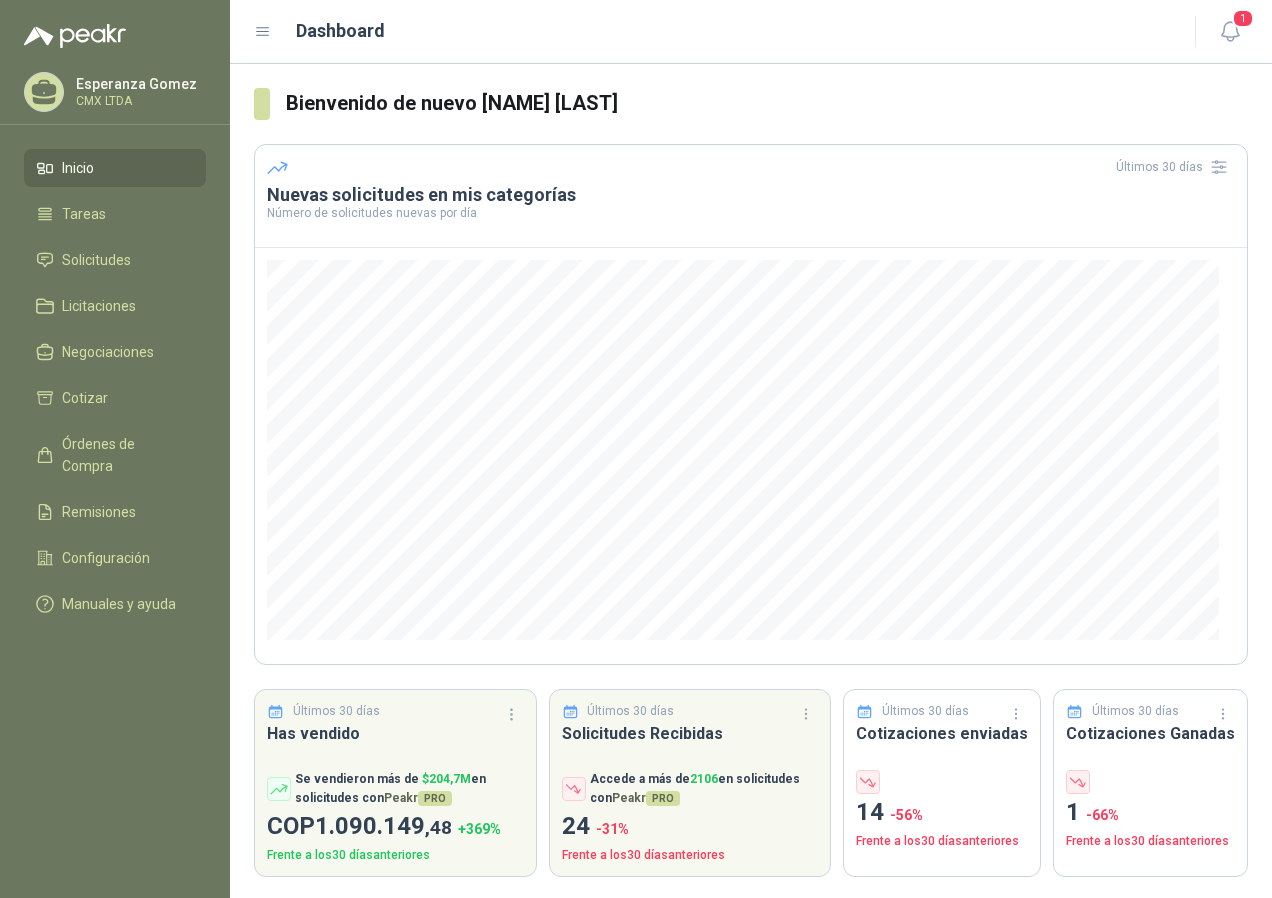 drag, startPoint x: 80, startPoint y: 261, endPoint x: 89, endPoint y: 280, distance: 21.023796 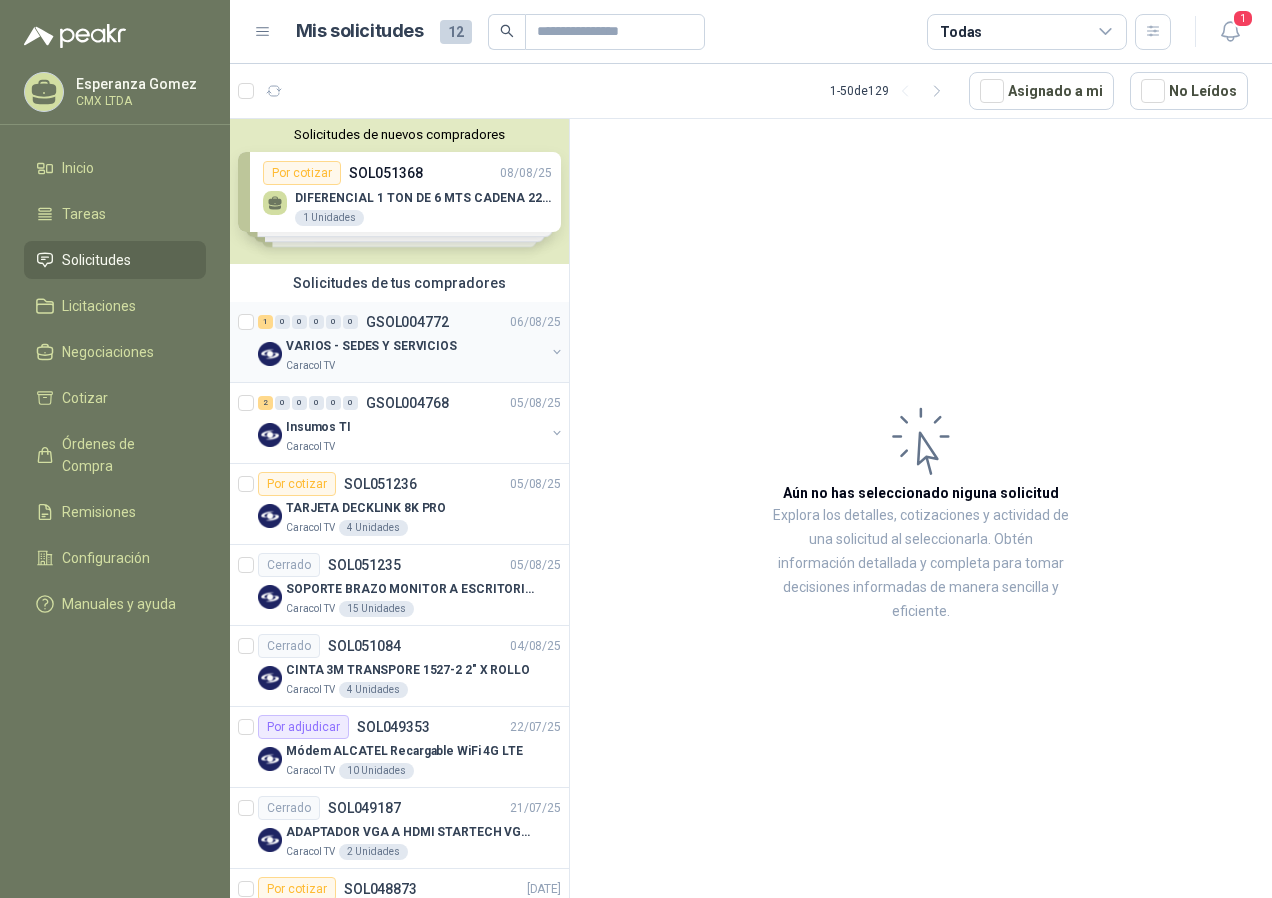 click on "VARIOS - SEDES Y SERVICIOS" at bounding box center [371, 346] 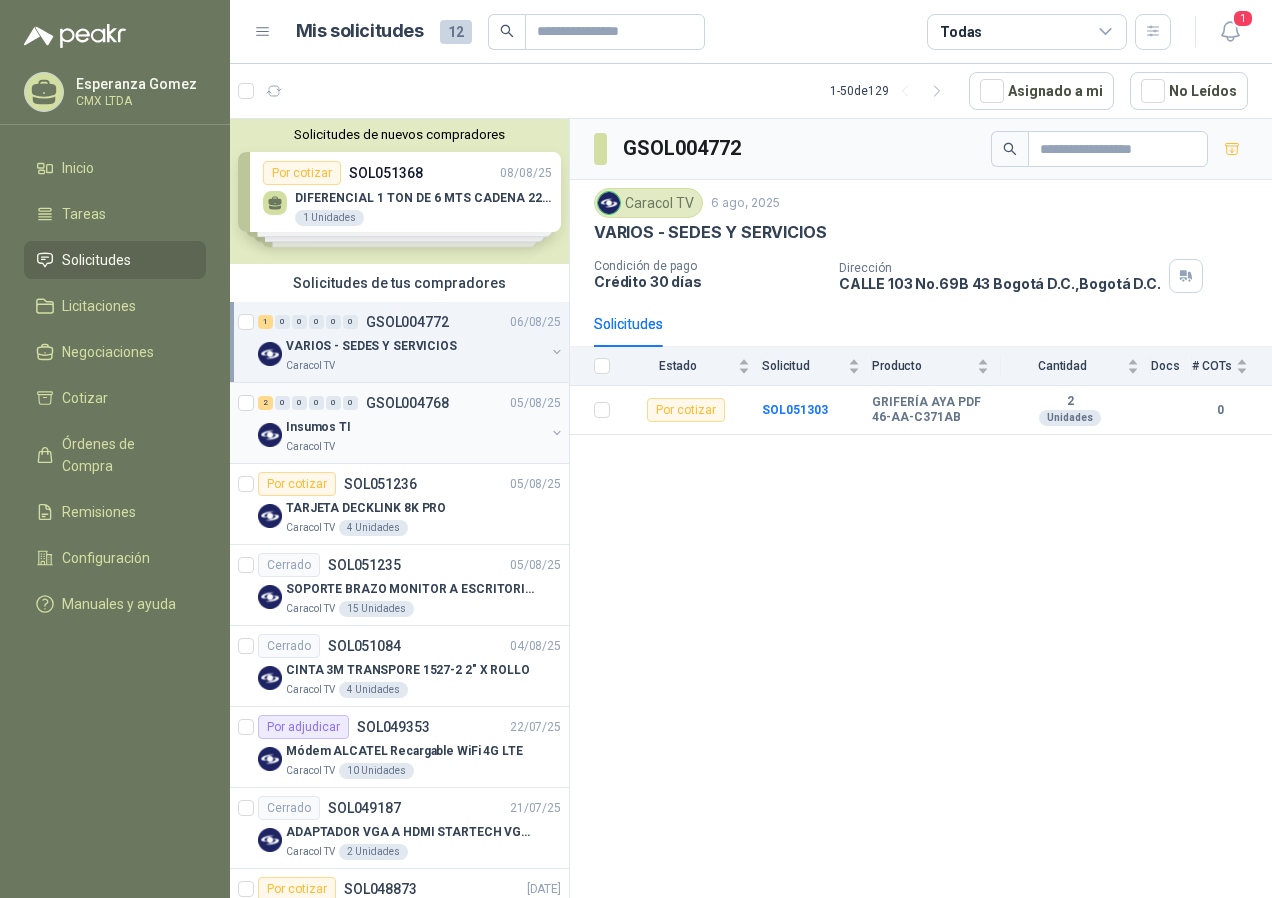 click on "Insumos TI" at bounding box center [415, 427] 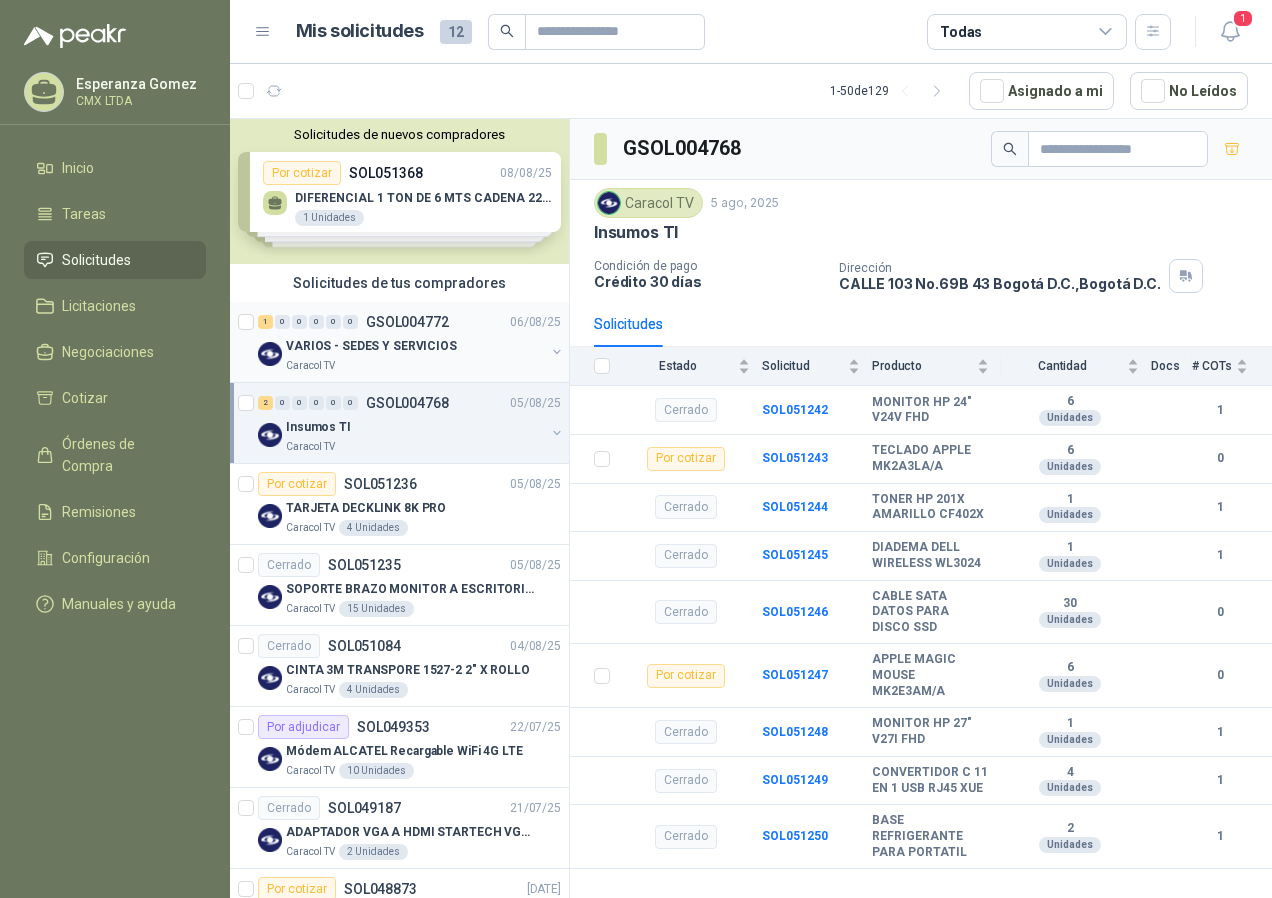 click on "Caracol TV" at bounding box center [415, 366] 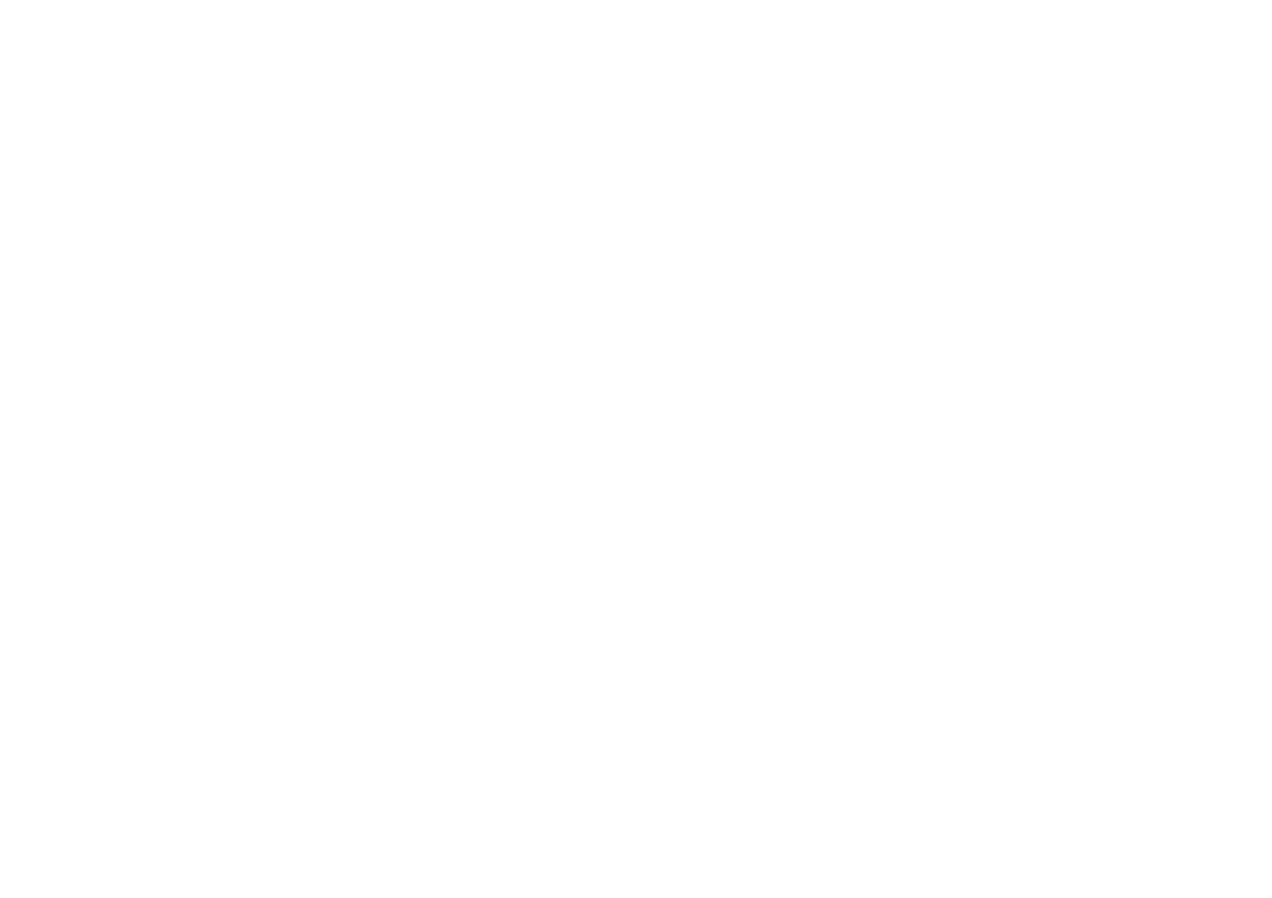 scroll, scrollTop: 0, scrollLeft: 0, axis: both 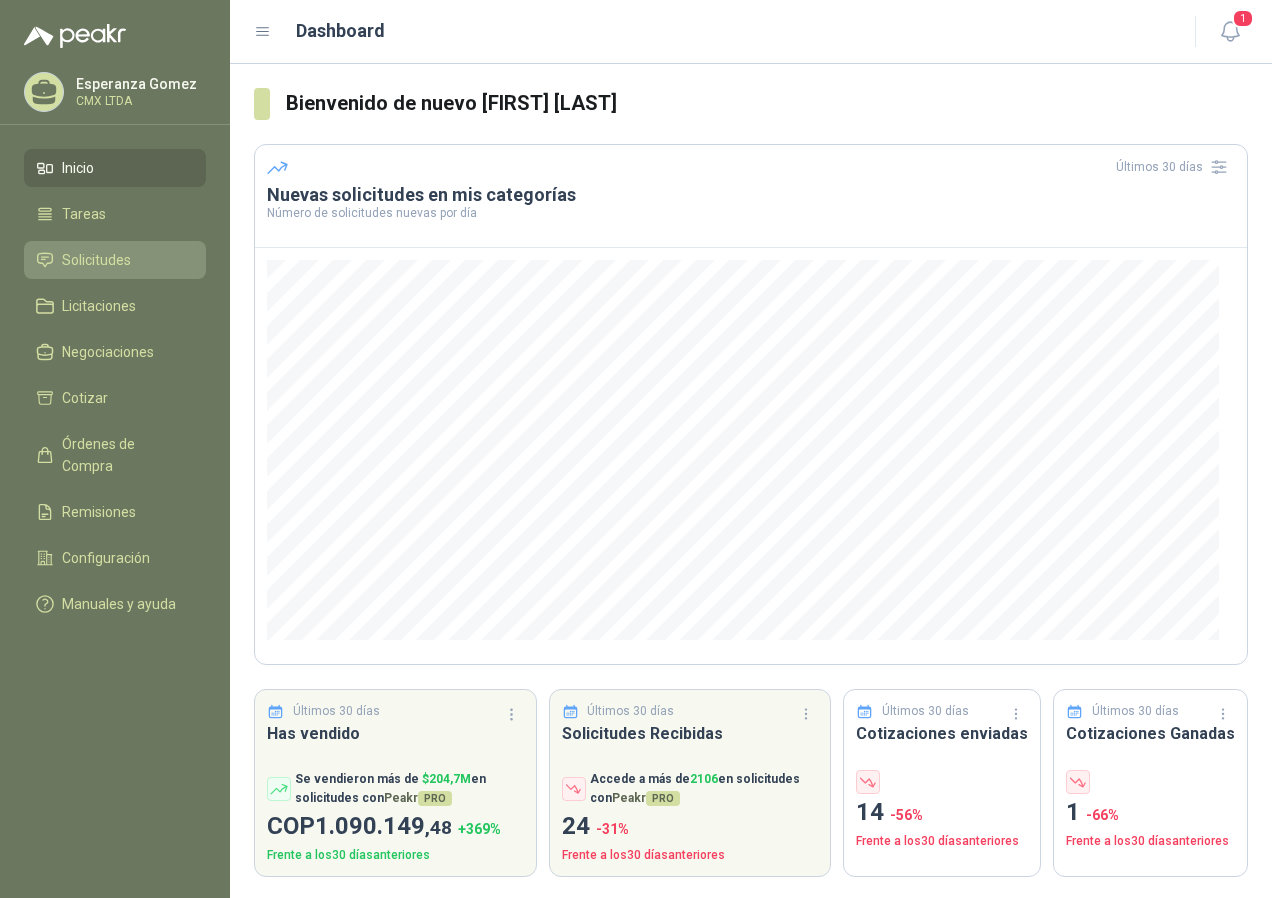 click on "Solicitudes" at bounding box center [96, 260] 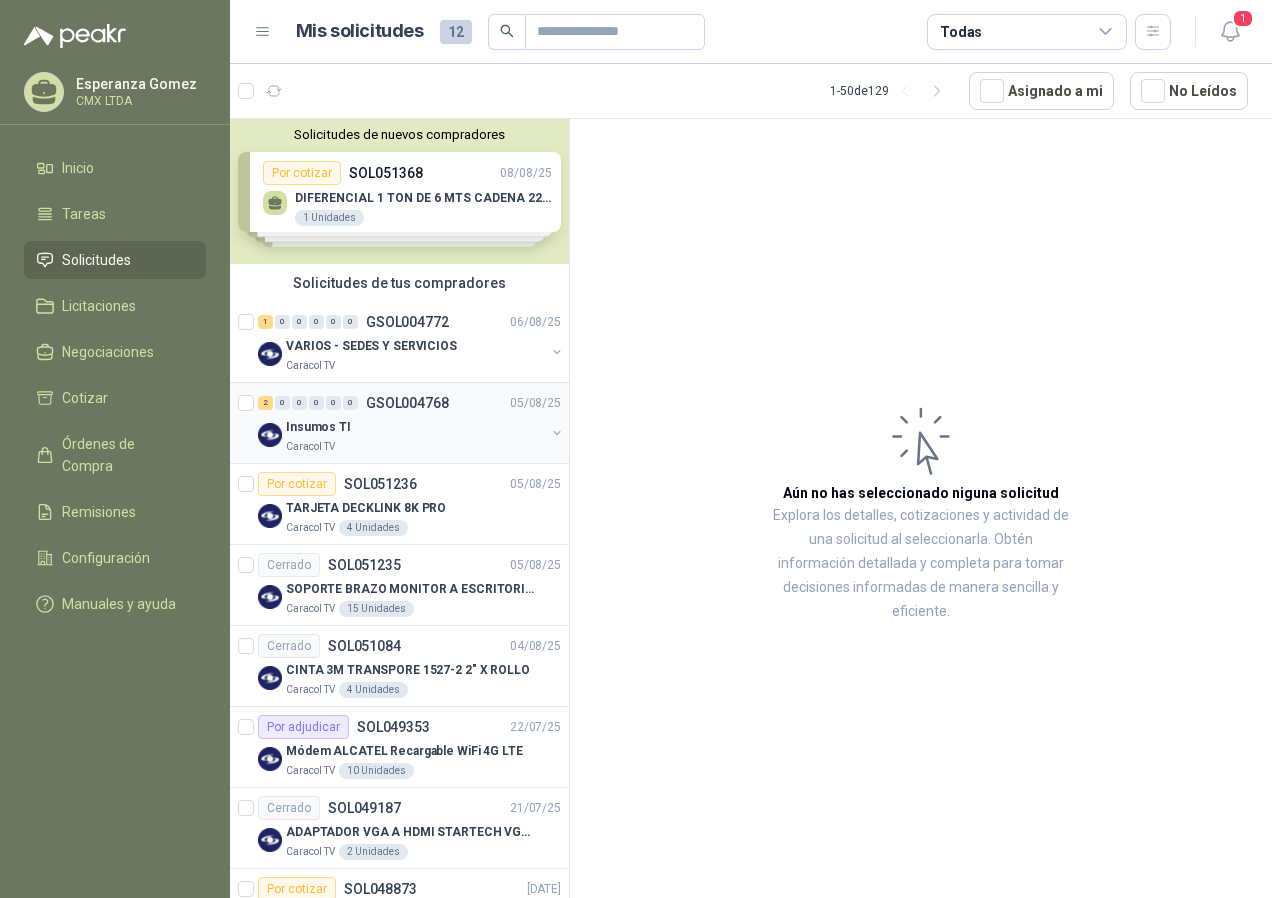 click on "Insumos TI" at bounding box center [415, 427] 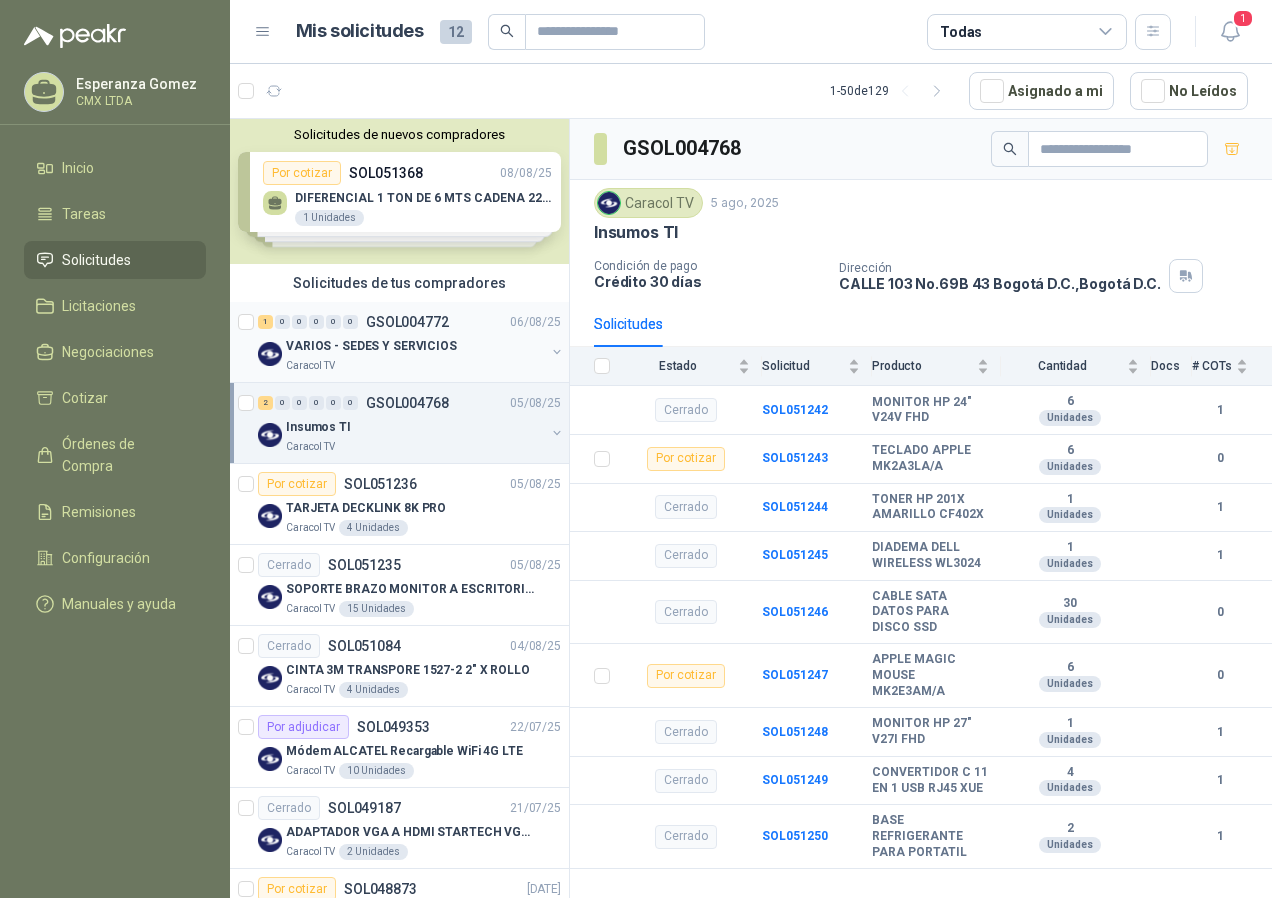 click on "Caracol TV" at bounding box center [415, 366] 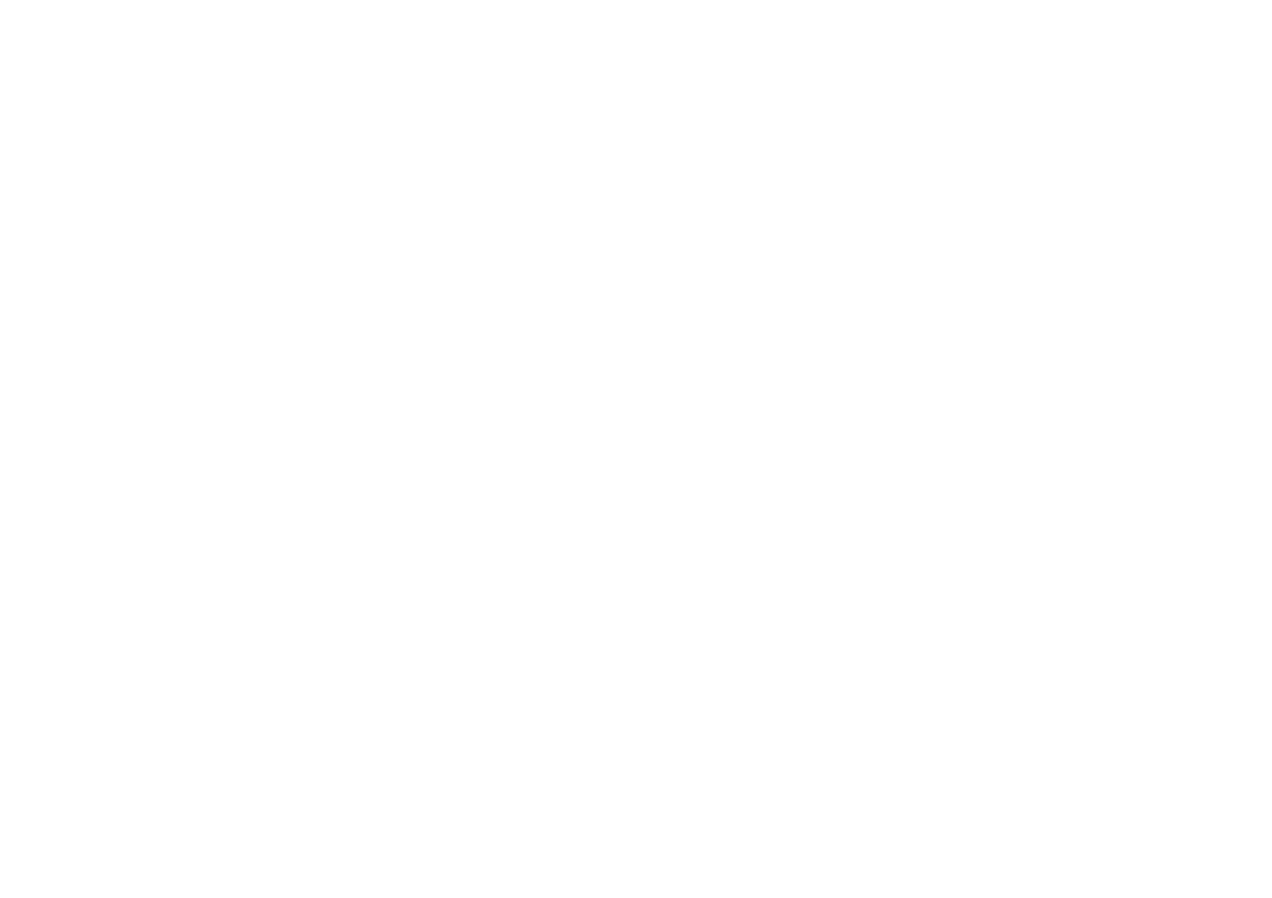 scroll, scrollTop: 0, scrollLeft: 0, axis: both 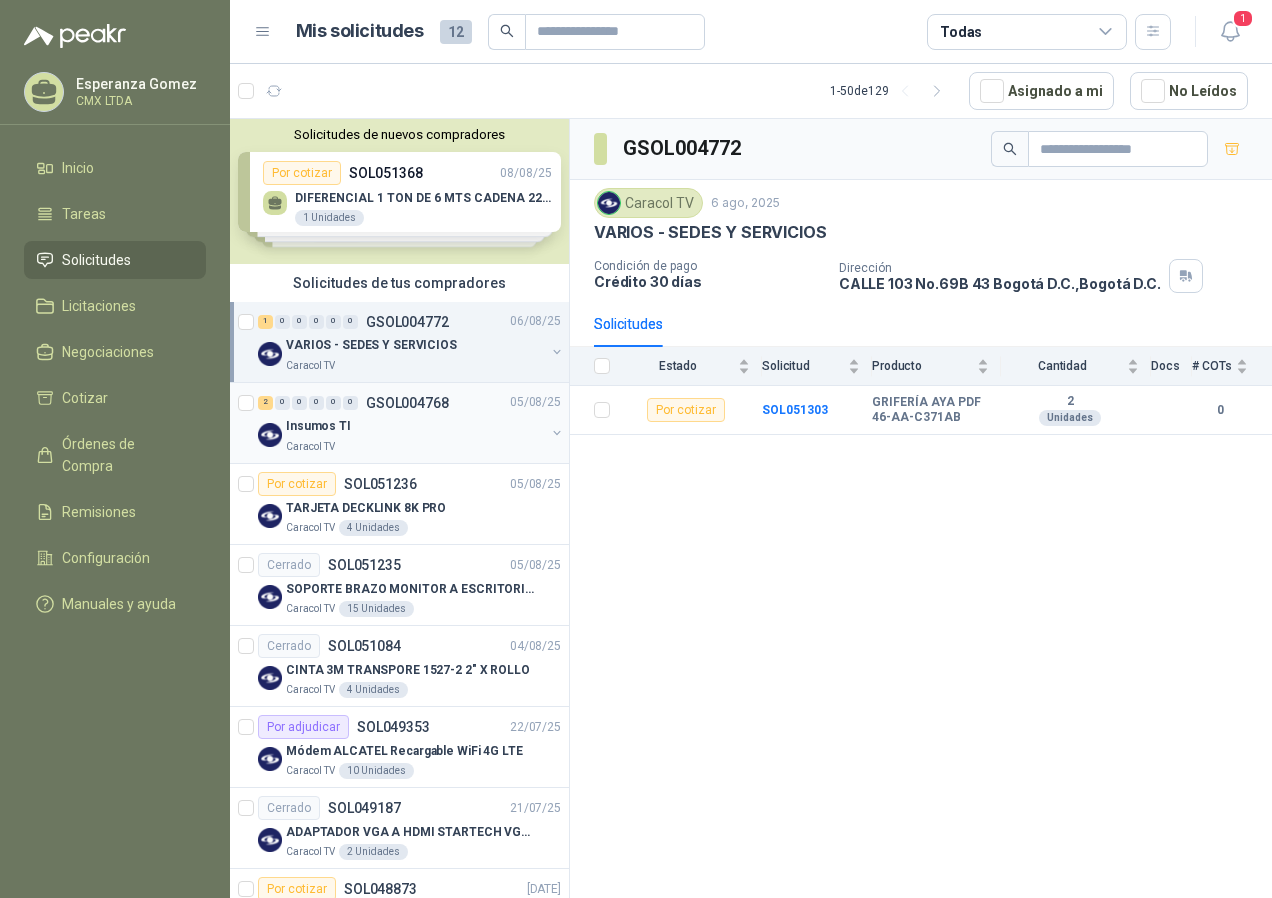 drag, startPoint x: 385, startPoint y: 445, endPoint x: 397, endPoint y: 442, distance: 12.369317 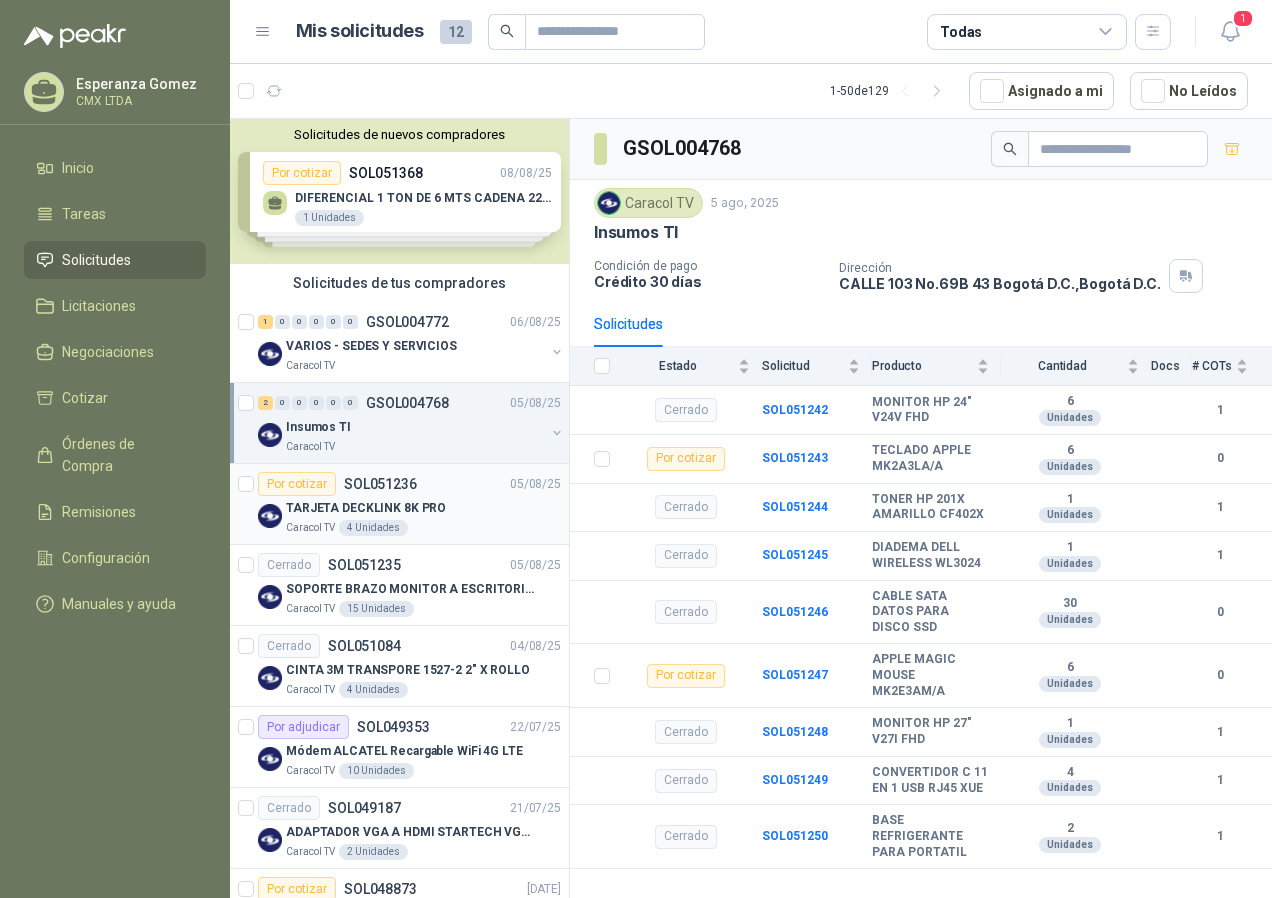 click on "TARJETA DECKLINK 8K PRO" at bounding box center (366, 508) 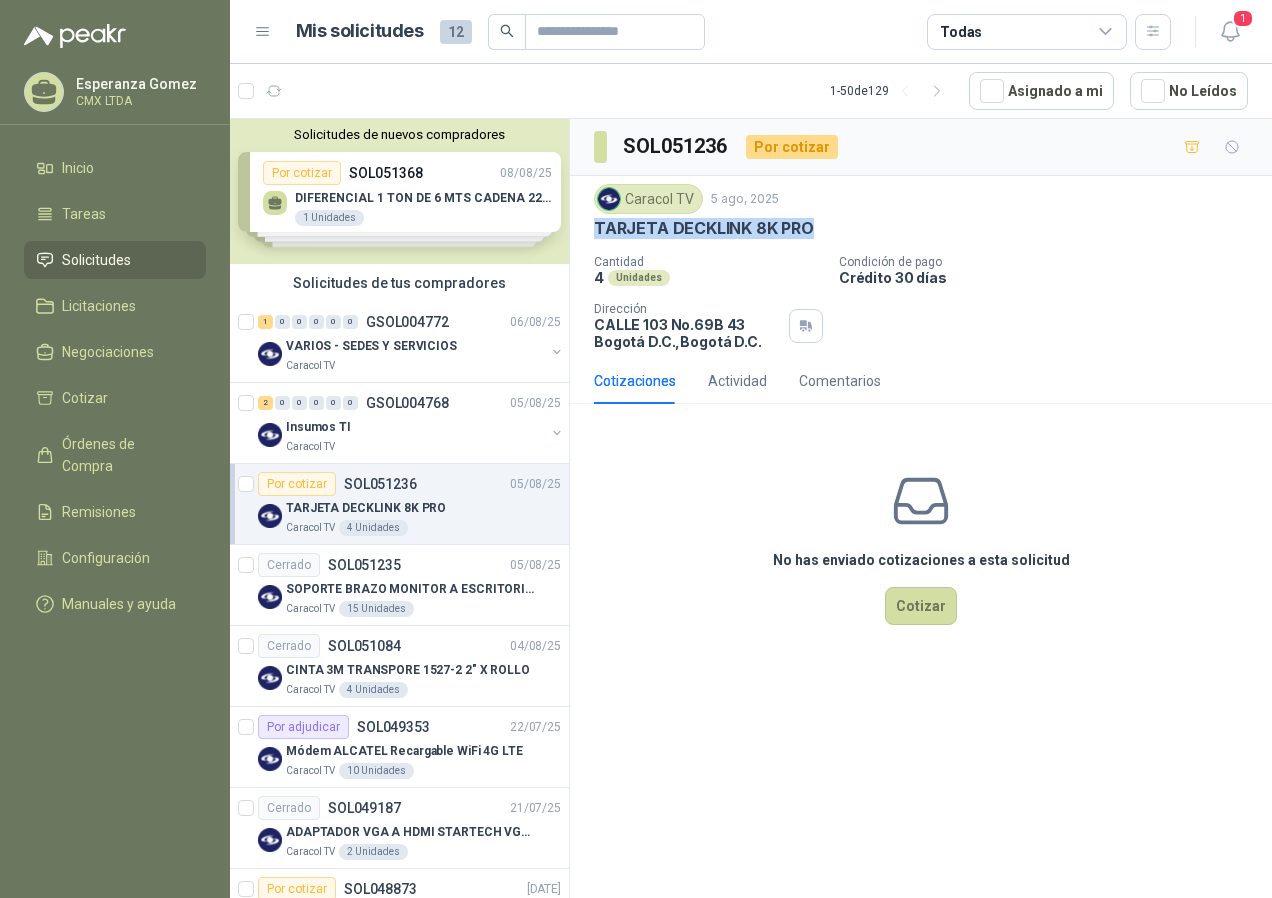 drag, startPoint x: 594, startPoint y: 221, endPoint x: 817, endPoint y: 237, distance: 223.57326 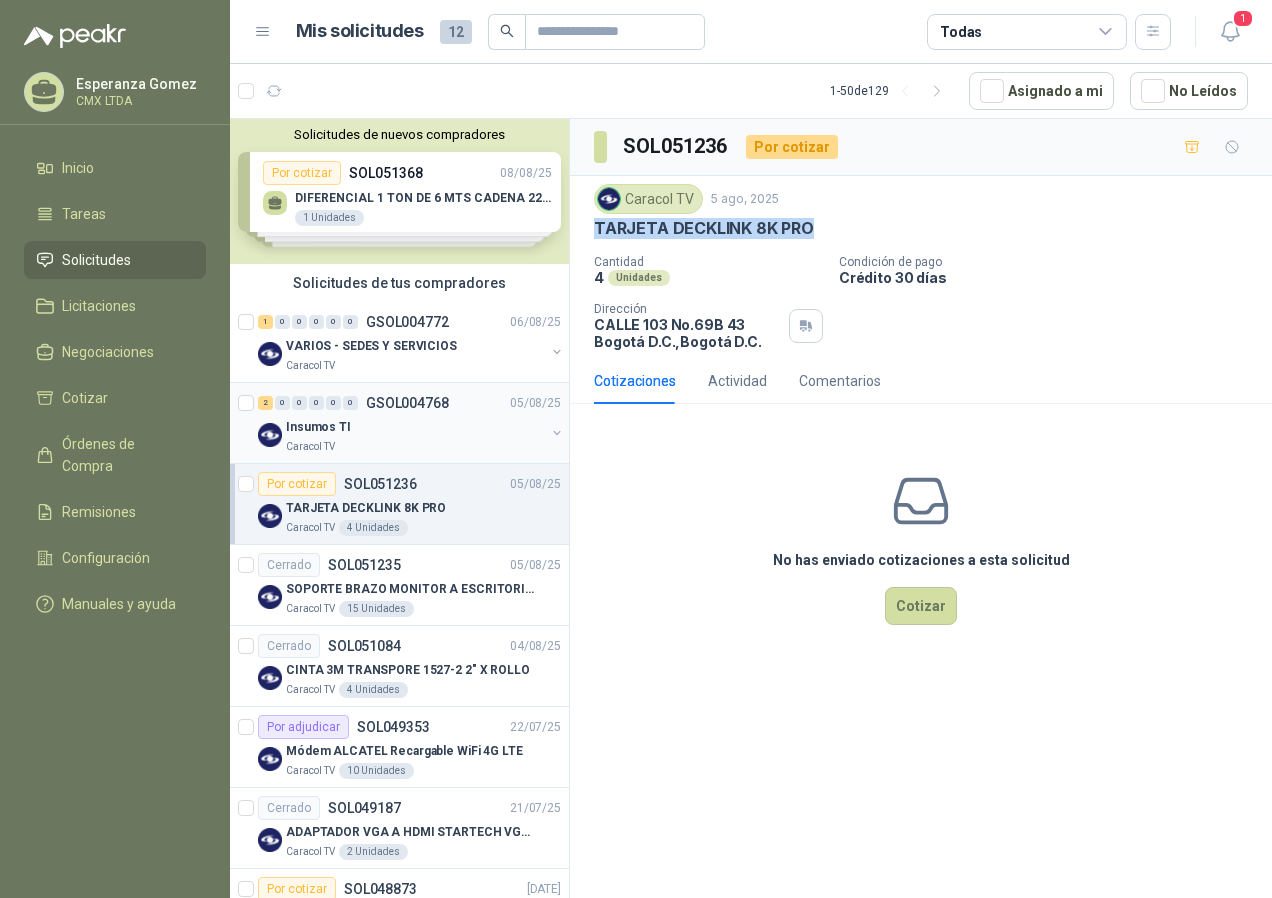 click on "Insumos TI" at bounding box center (415, 427) 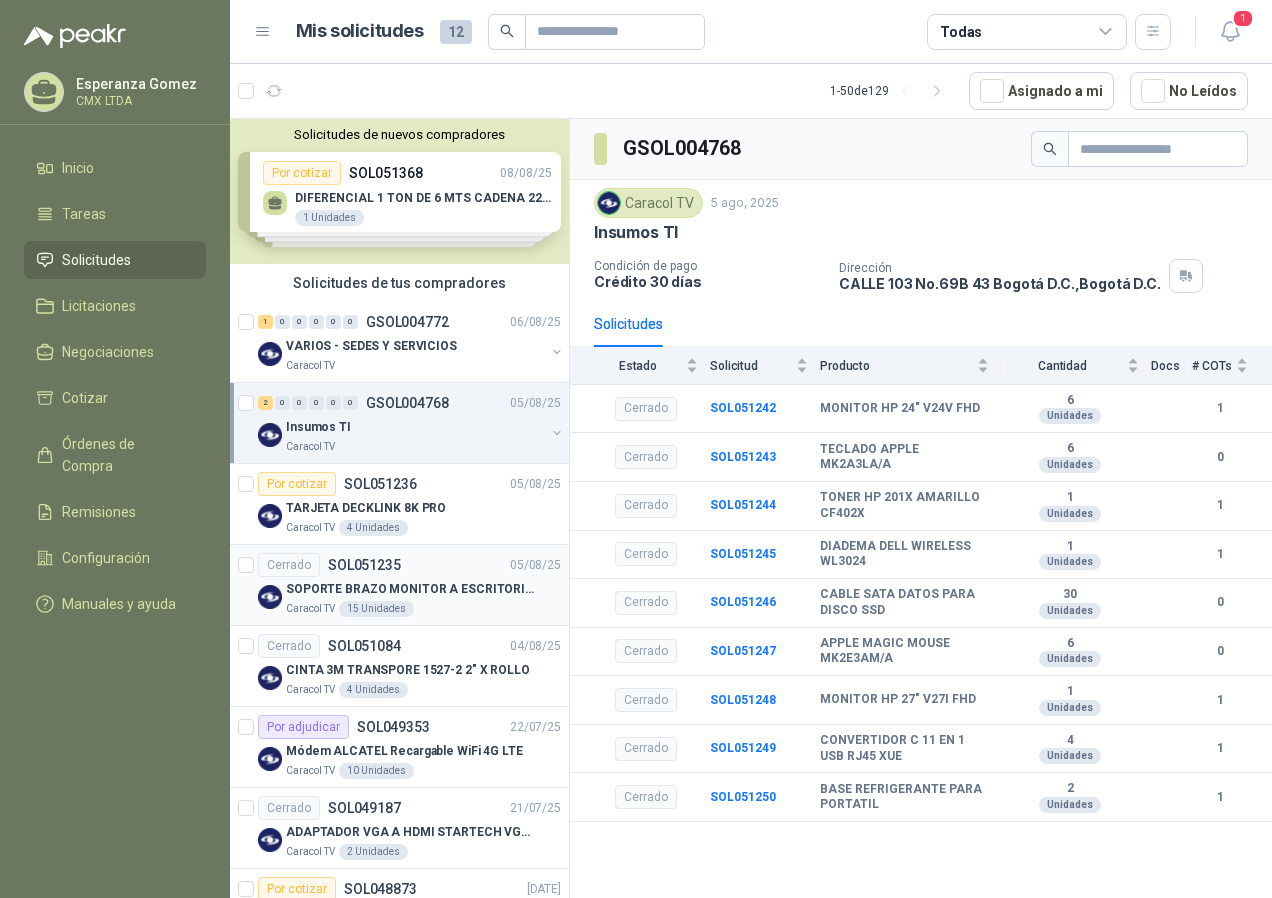 click on "Cerrado SOL051235" at bounding box center (329, 565) 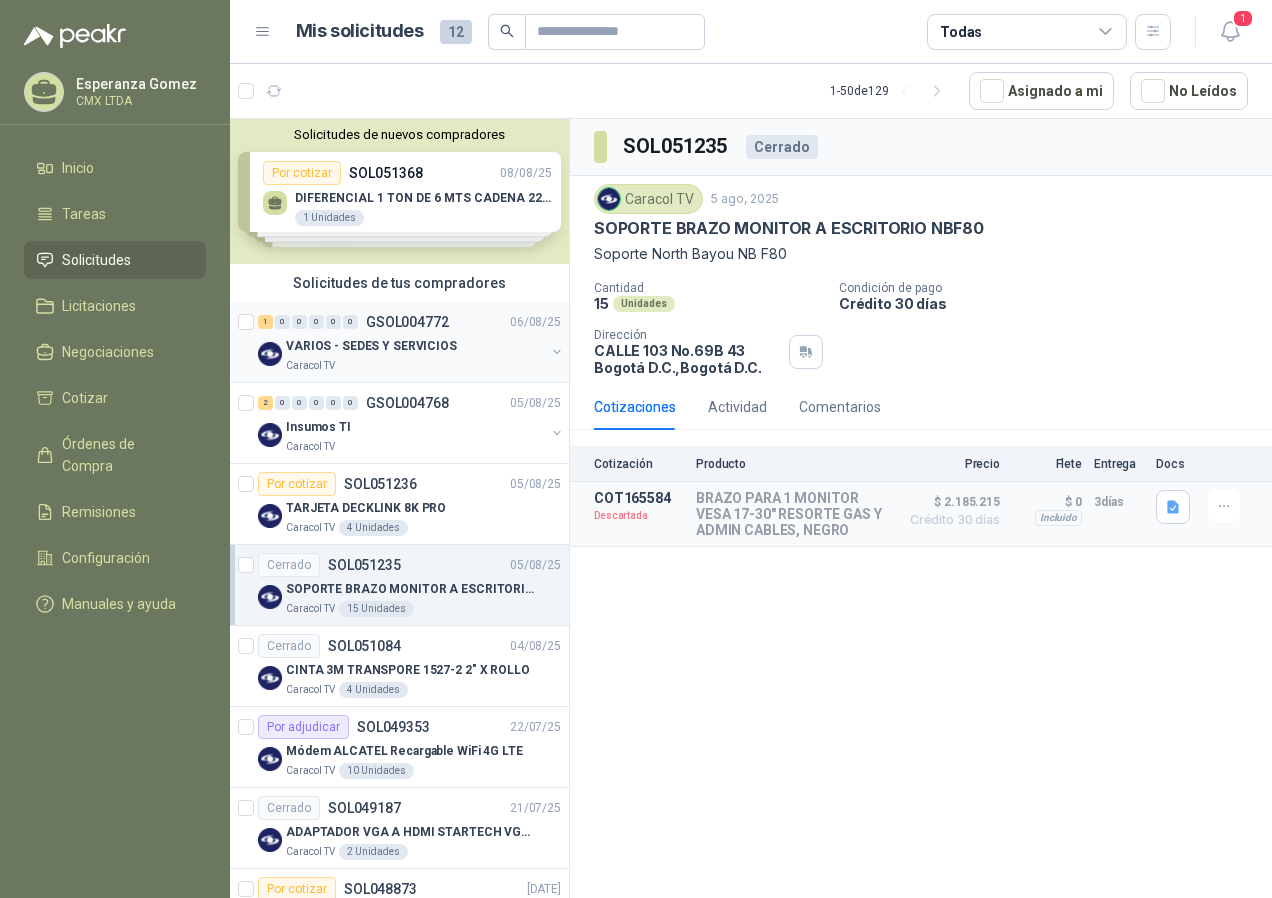 click on "Caracol TV" at bounding box center [415, 366] 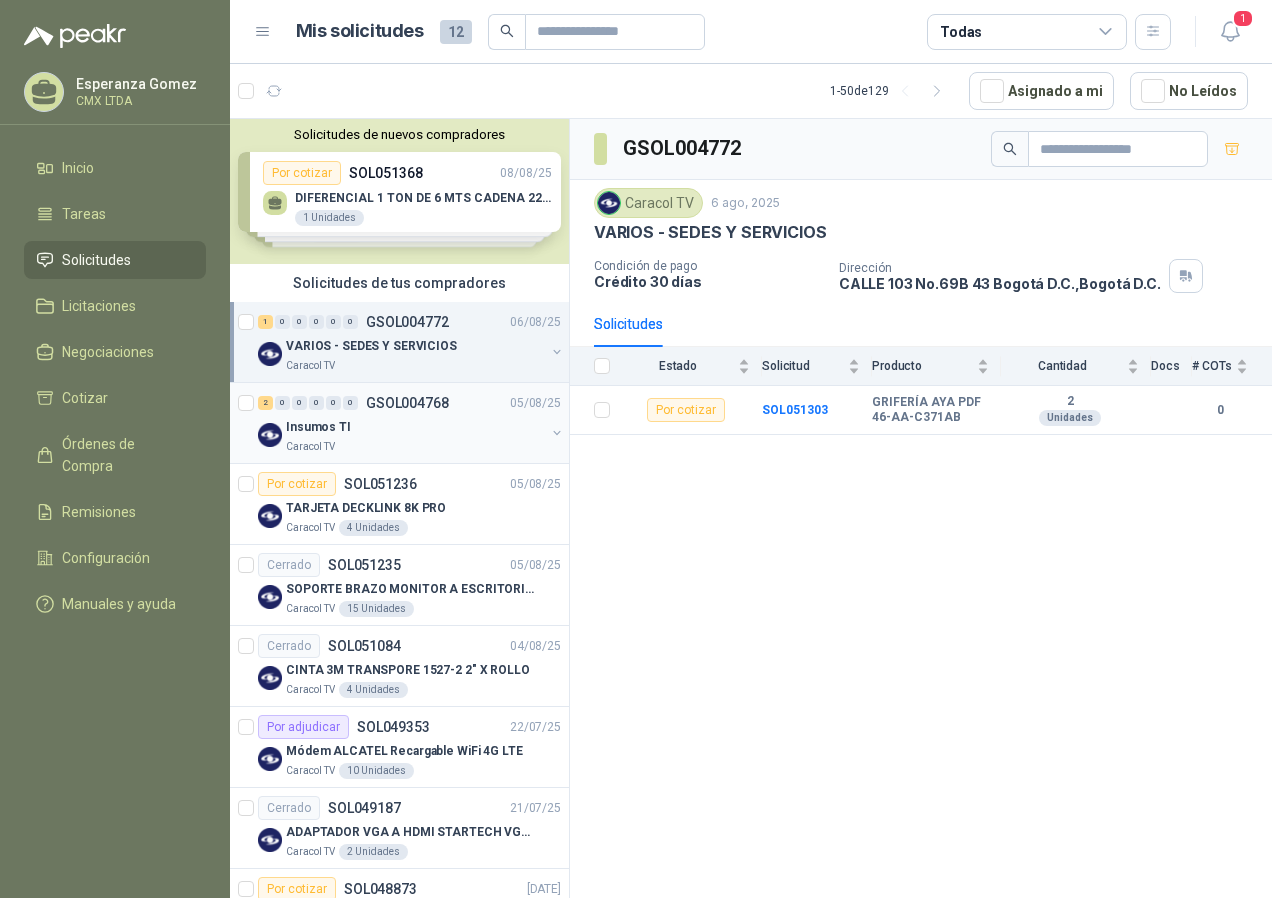 drag, startPoint x: 395, startPoint y: 410, endPoint x: 390, endPoint y: 425, distance: 15.811388 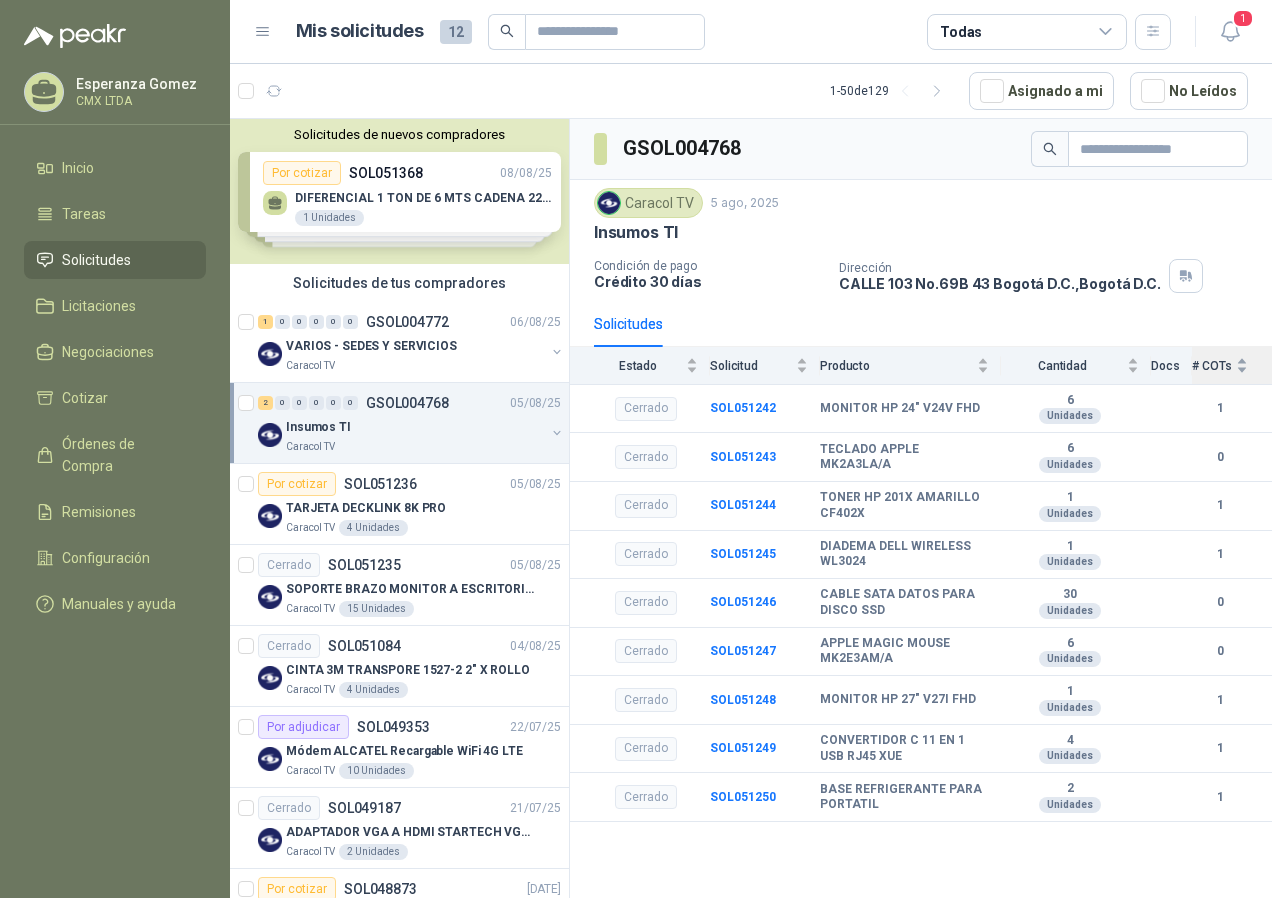 click on "# COTs" at bounding box center (1220, 365) 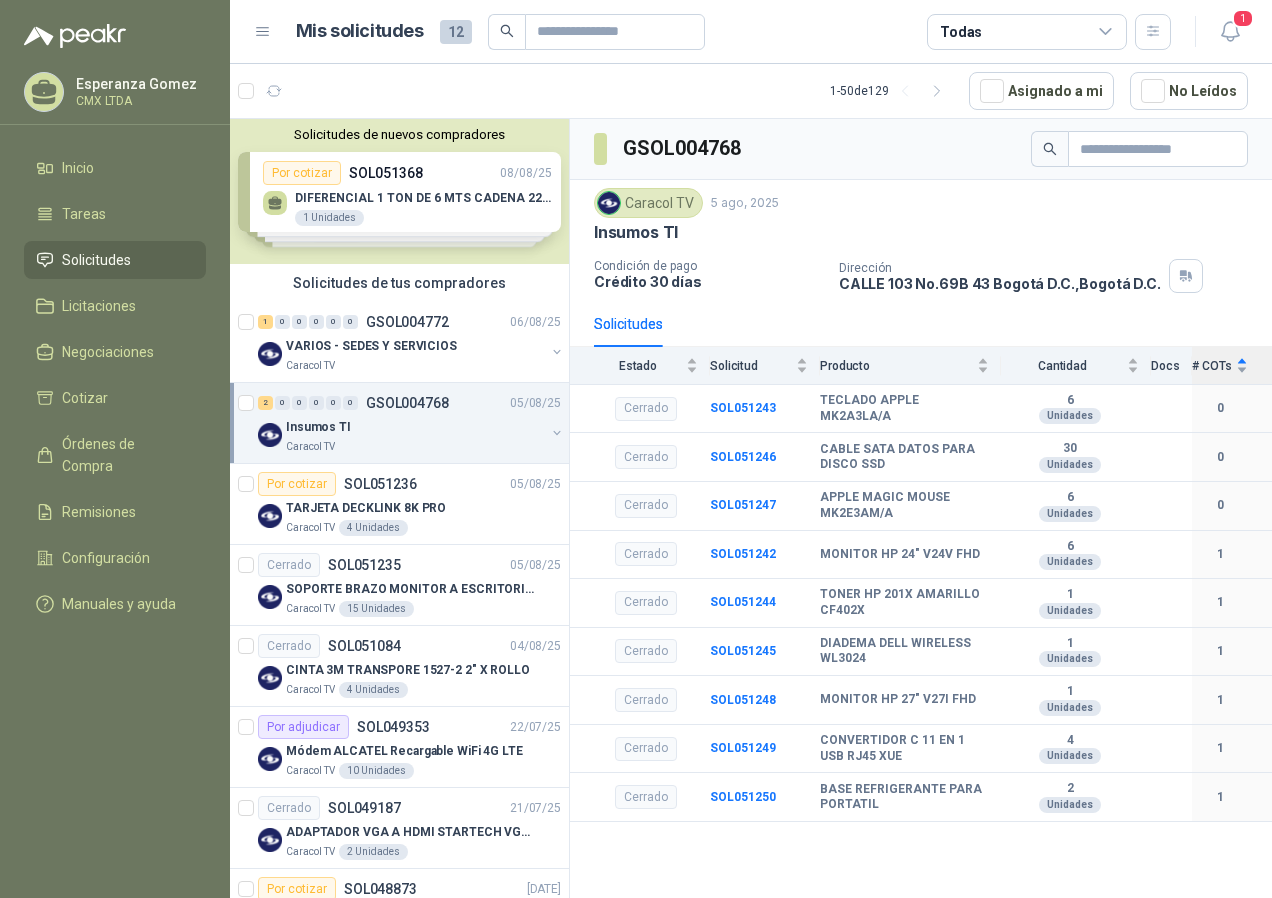 click on "# COTs" at bounding box center [1220, 365] 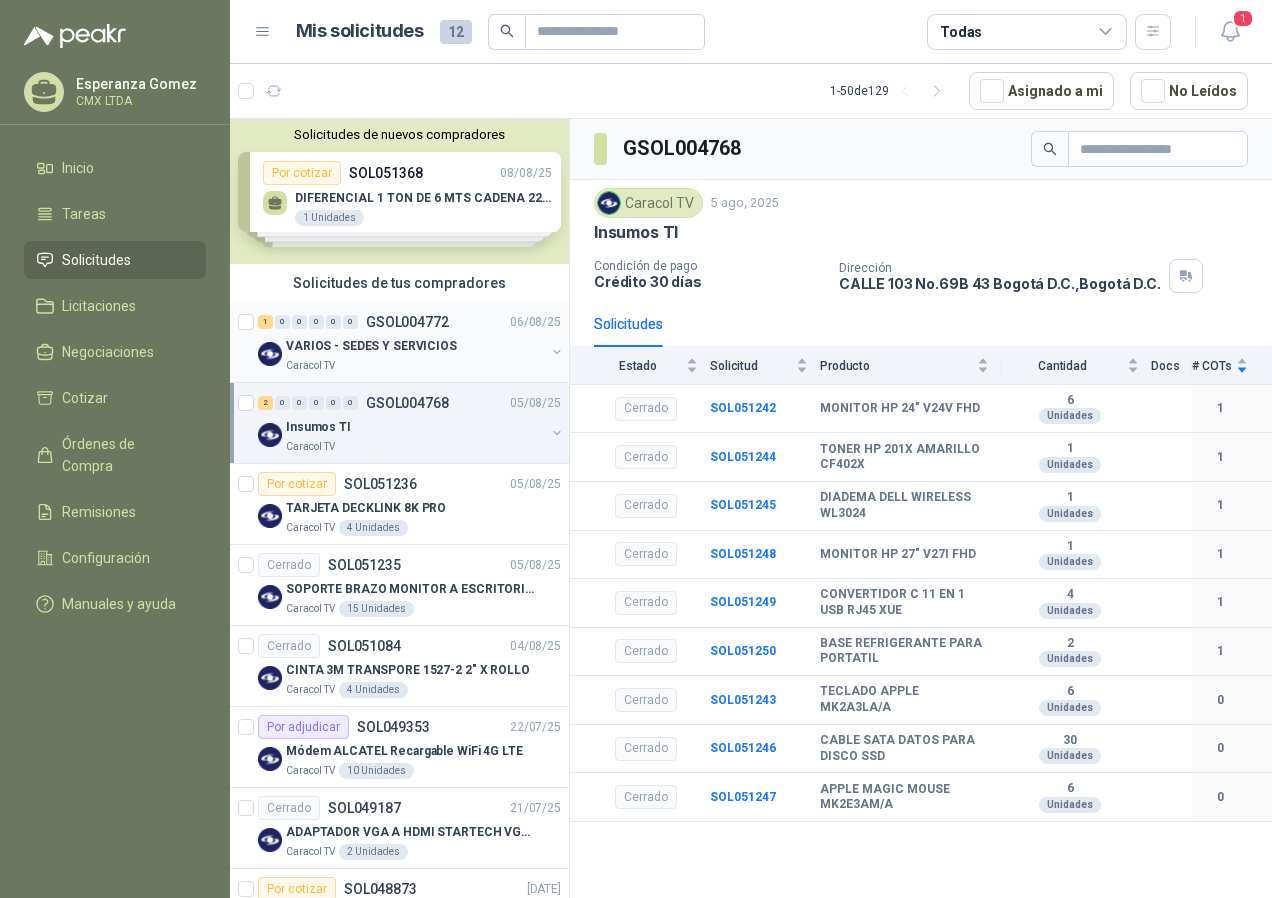 click on "1   0   0   0   0   0   GSOL004772" at bounding box center (353, 322) 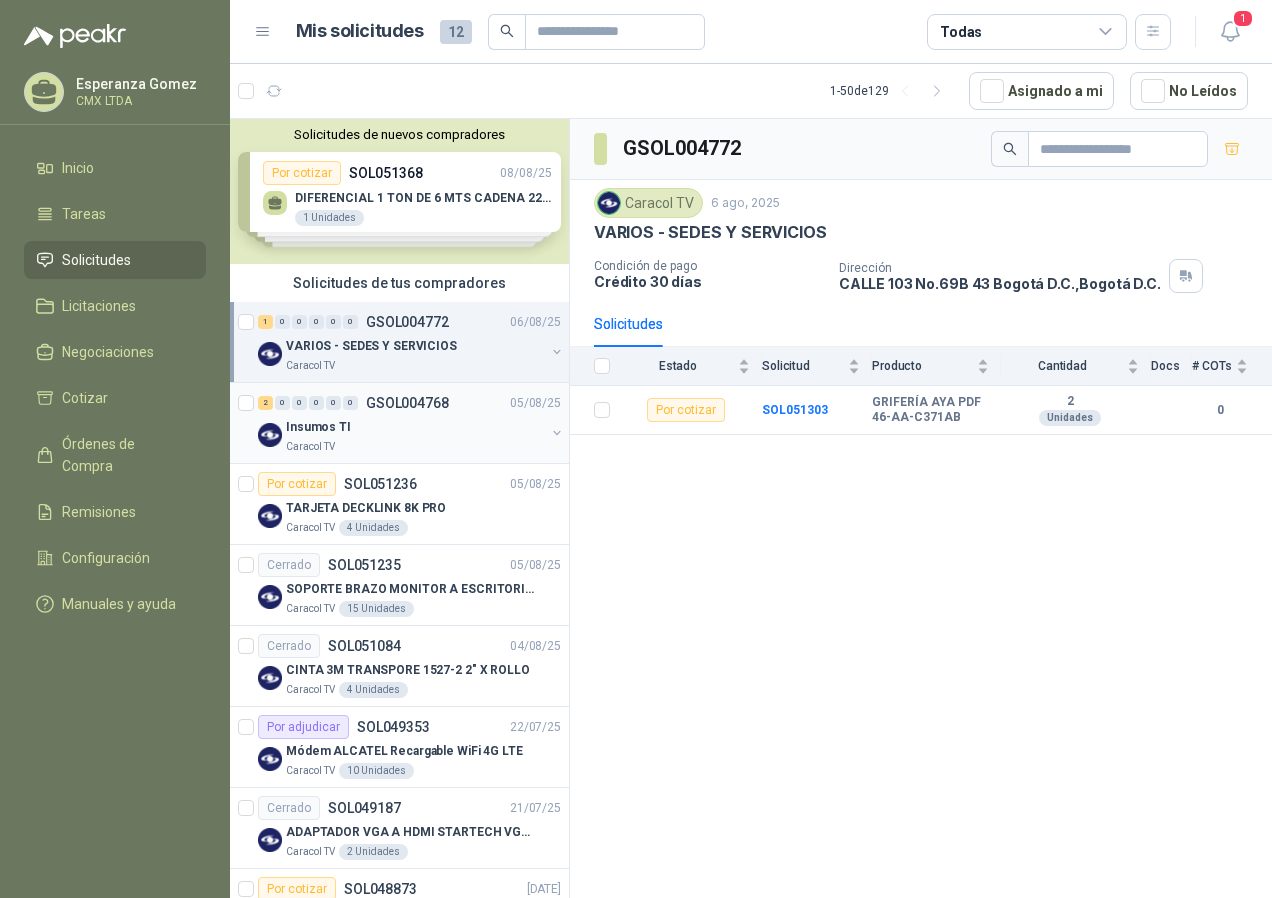 click on "Insumos TI" at bounding box center [318, 427] 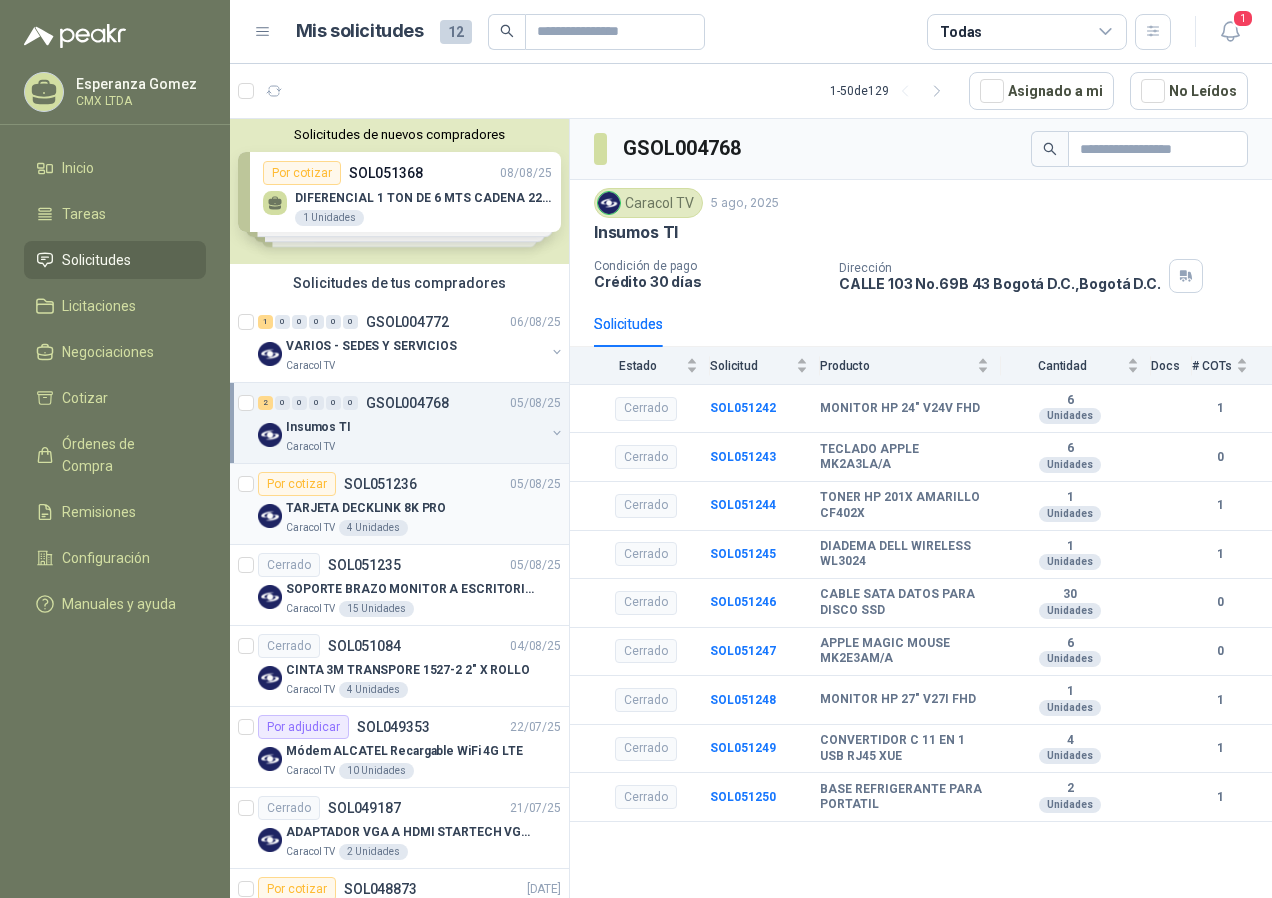 click on "SOL051236" at bounding box center (380, 484) 